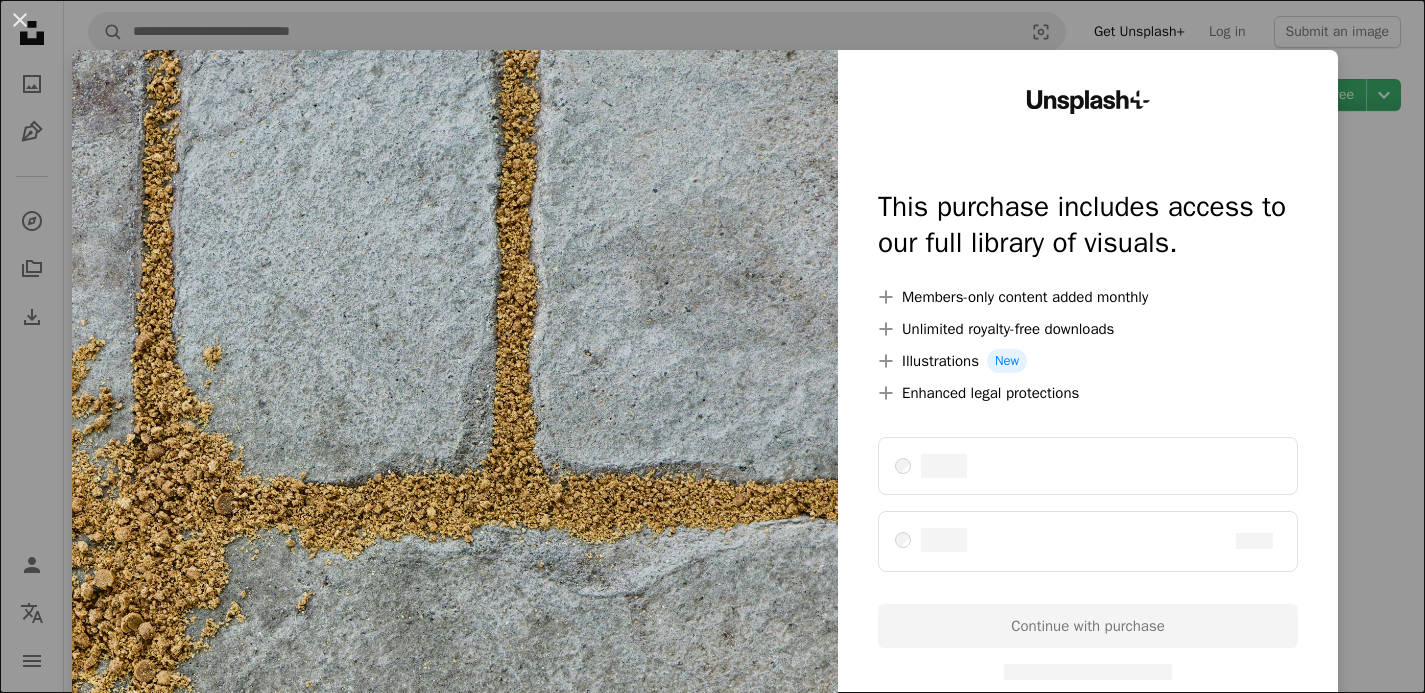 scroll, scrollTop: 0, scrollLeft: 0, axis: both 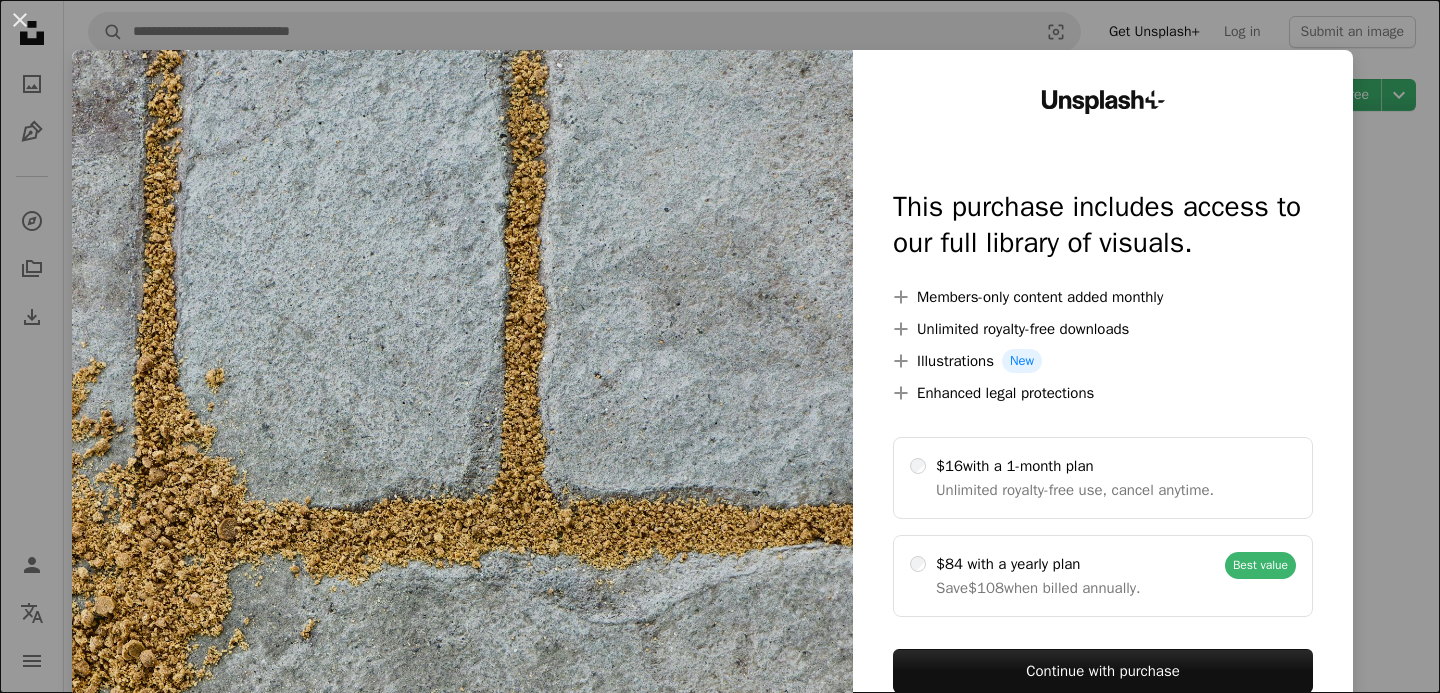 click on "An X shape Unsplash+ This purchase includes access to our full library of visuals. A plus sign Members-only content added monthly A plus sign Unlimited royalty-free downloads A plus sign Illustrations  New A plus sign Enhanced legal protections $16  with a 1-month plan Unlimited royalty-free use, cancel anytime. $84   with a yearly plan Save  $108  when billed annually. Best value Continue with purchase Taxes where applicable. Renews automatically. Cancel anytime." at bounding box center (720, 346) 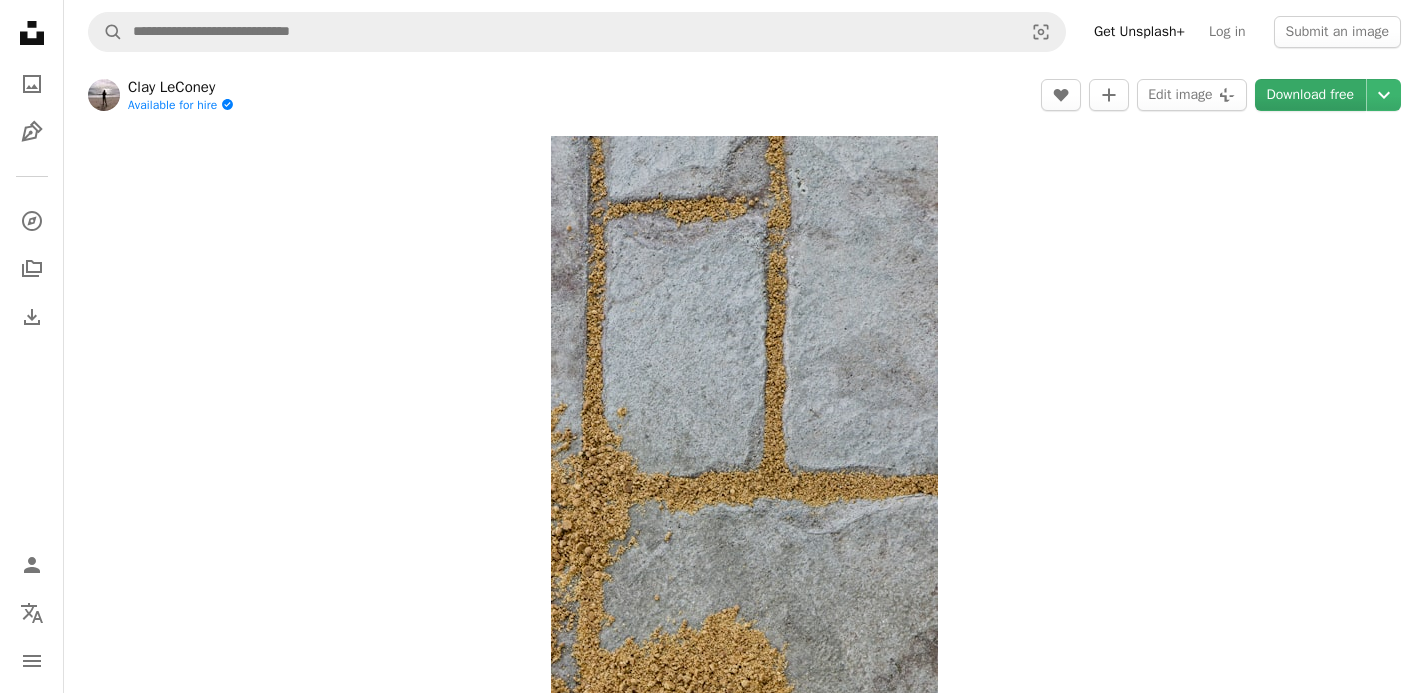 click on "Download free" at bounding box center [1311, 95] 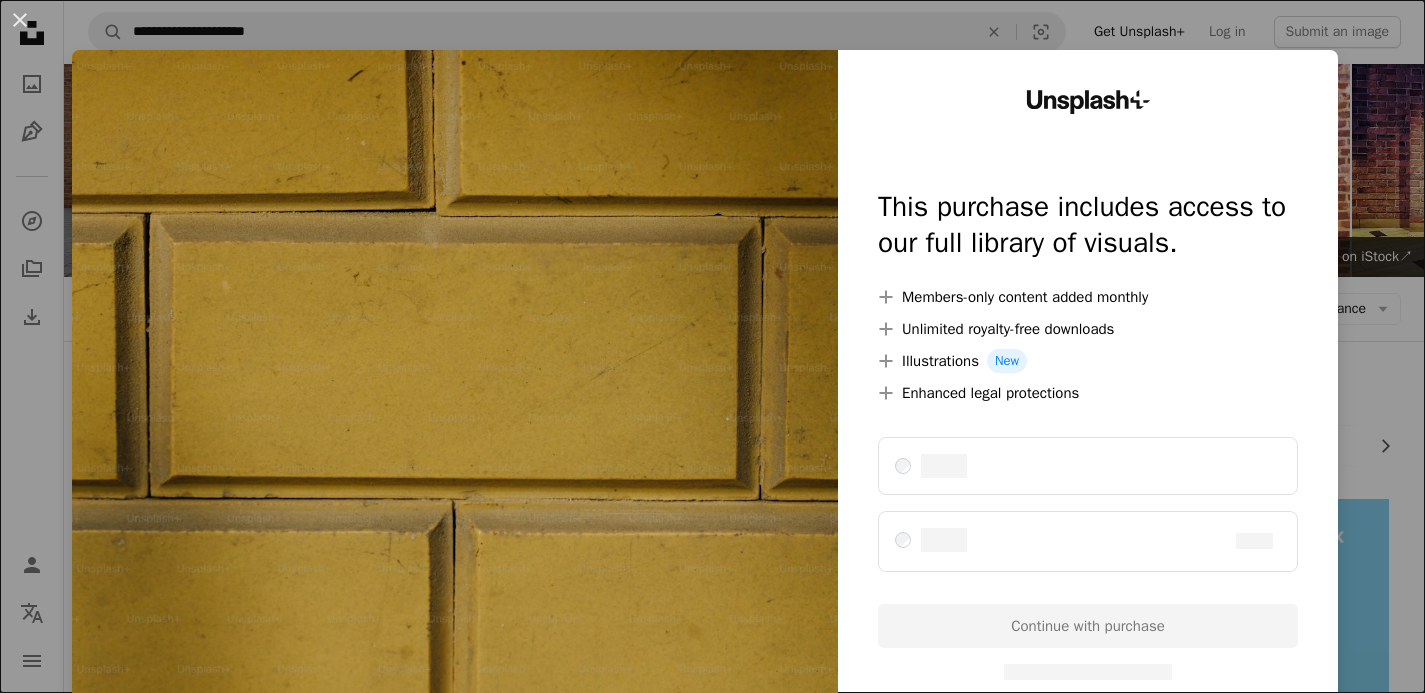 scroll, scrollTop: 28391, scrollLeft: 0, axis: vertical 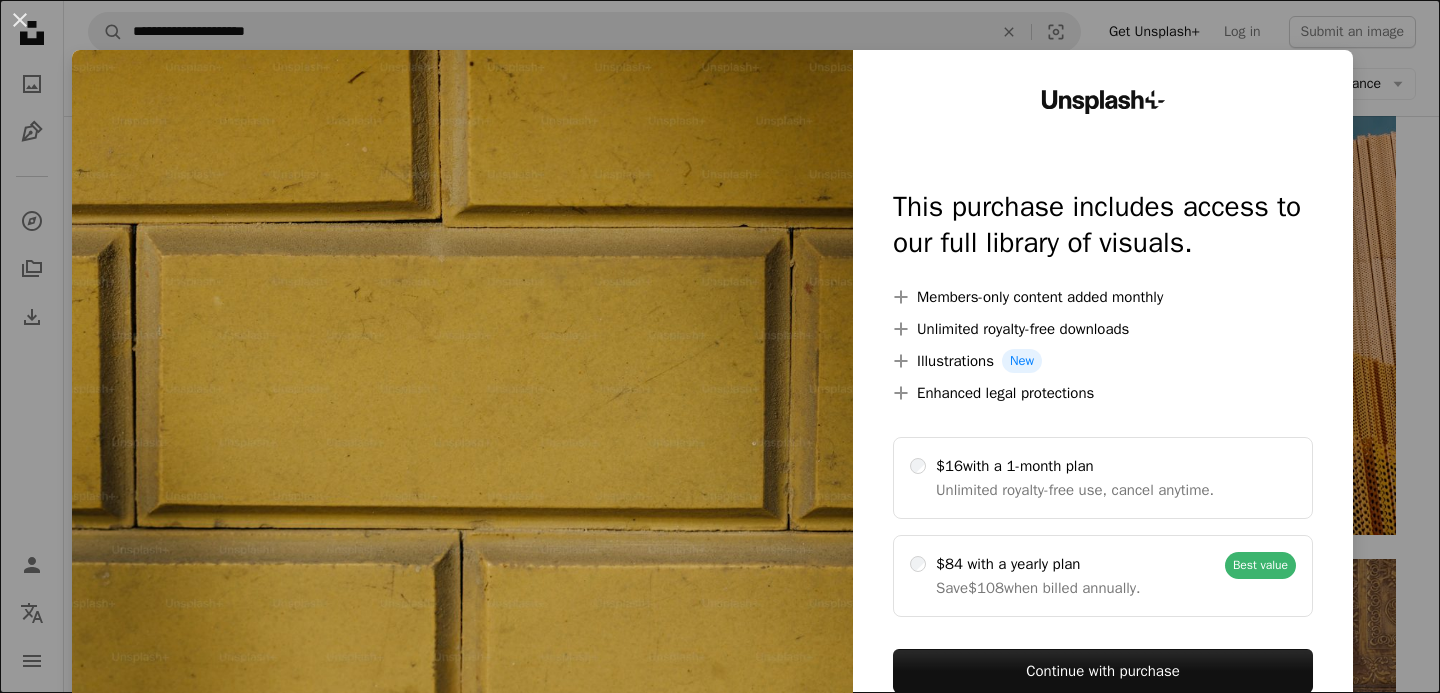 click on "An X shape Unsplash+ This purchase includes access to our full library of visuals. A plus sign Members-only content added monthly A plus sign Unlimited royalty-free downloads A plus sign Illustrations  New A plus sign Enhanced legal protections $16  with a 1-month plan Unlimited royalty-free use, cancel anytime. $84   with a yearly plan Save  $108  when billed annually. Best value Continue with purchase Taxes where applicable. Renews automatically. Cancel anytime." at bounding box center (720, 346) 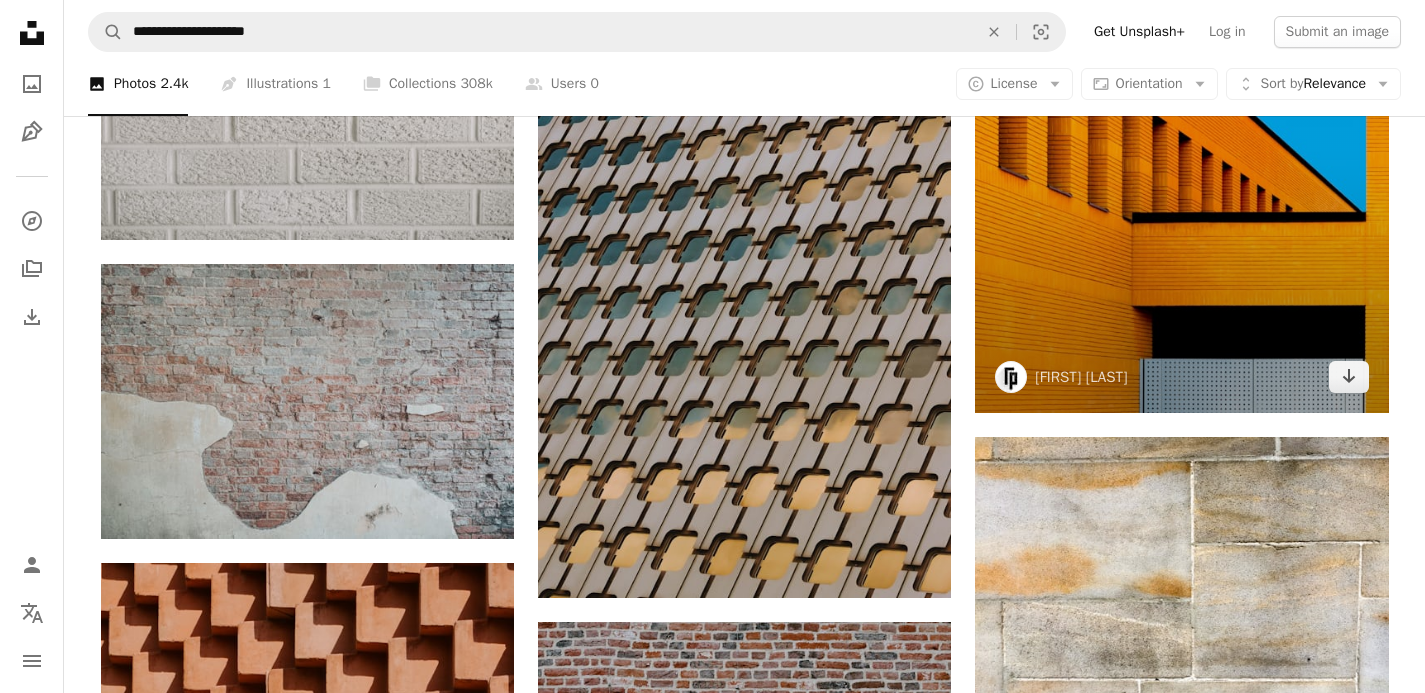 scroll, scrollTop: 29736, scrollLeft: 0, axis: vertical 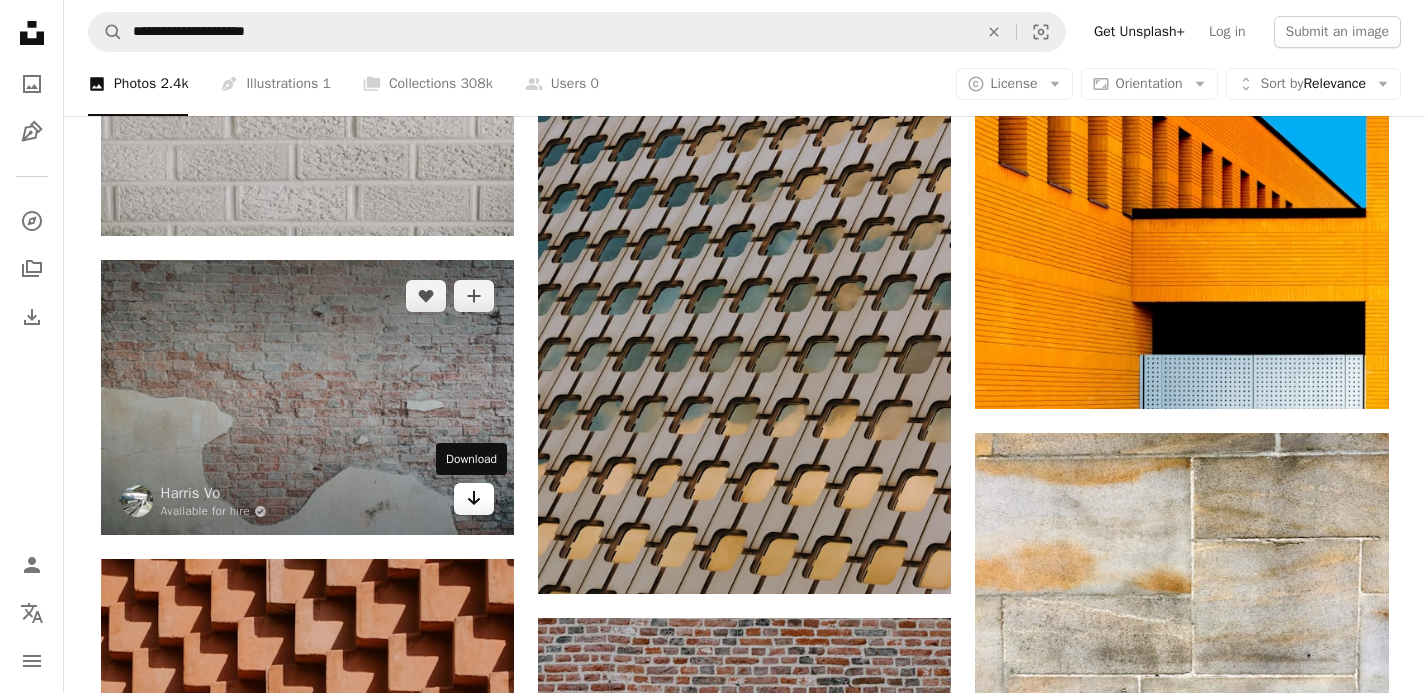 click on "Arrow pointing down" 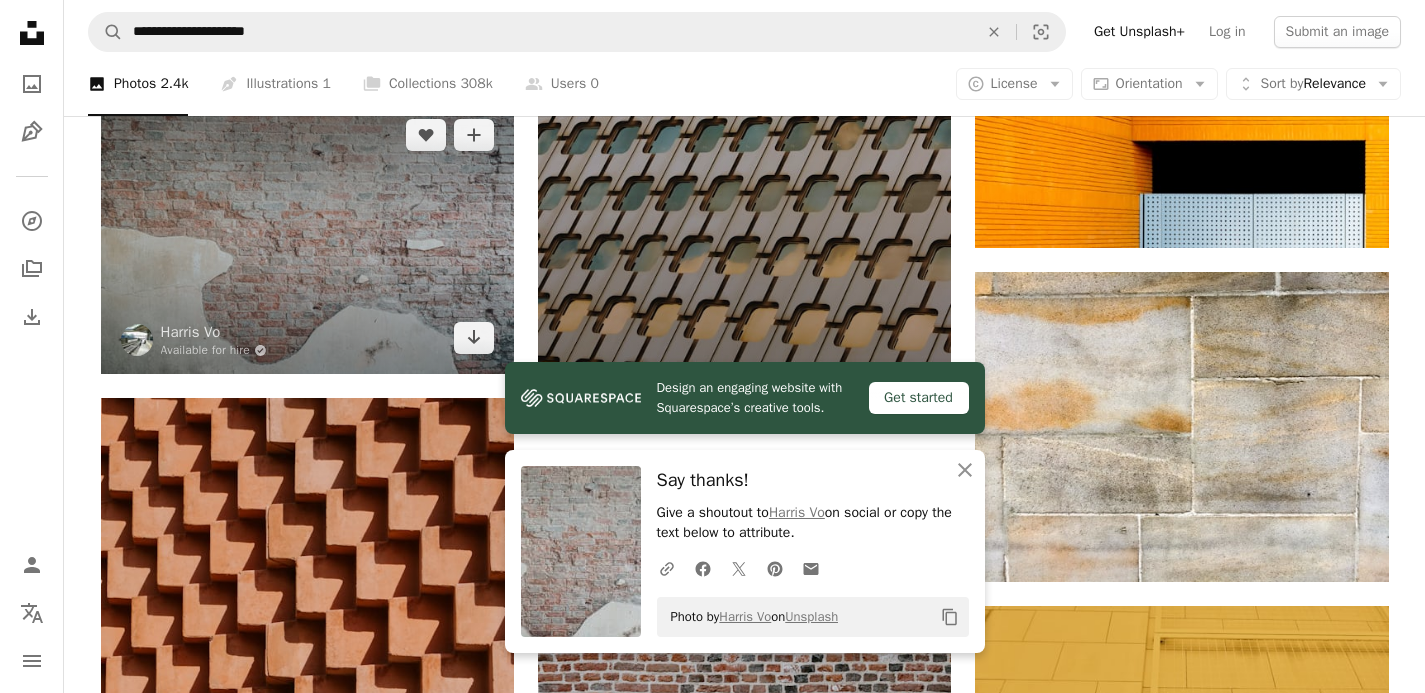 scroll, scrollTop: 29908, scrollLeft: 0, axis: vertical 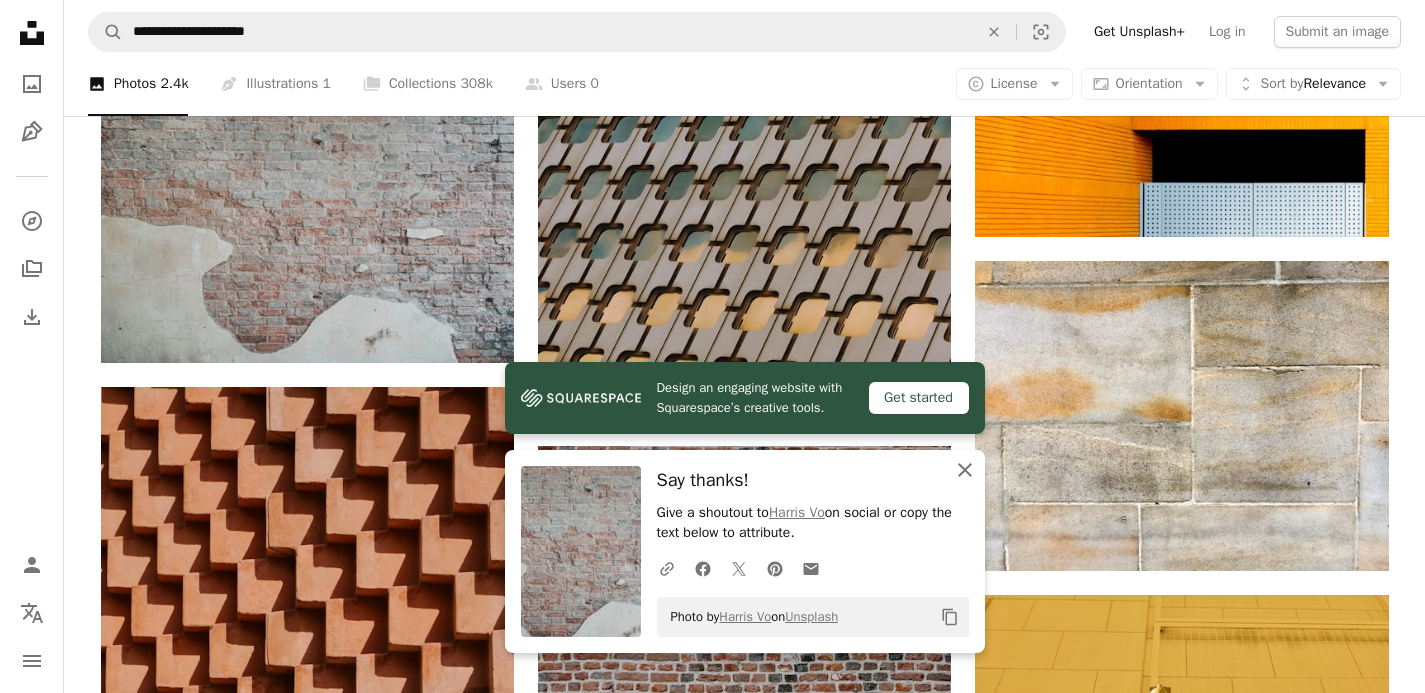 click 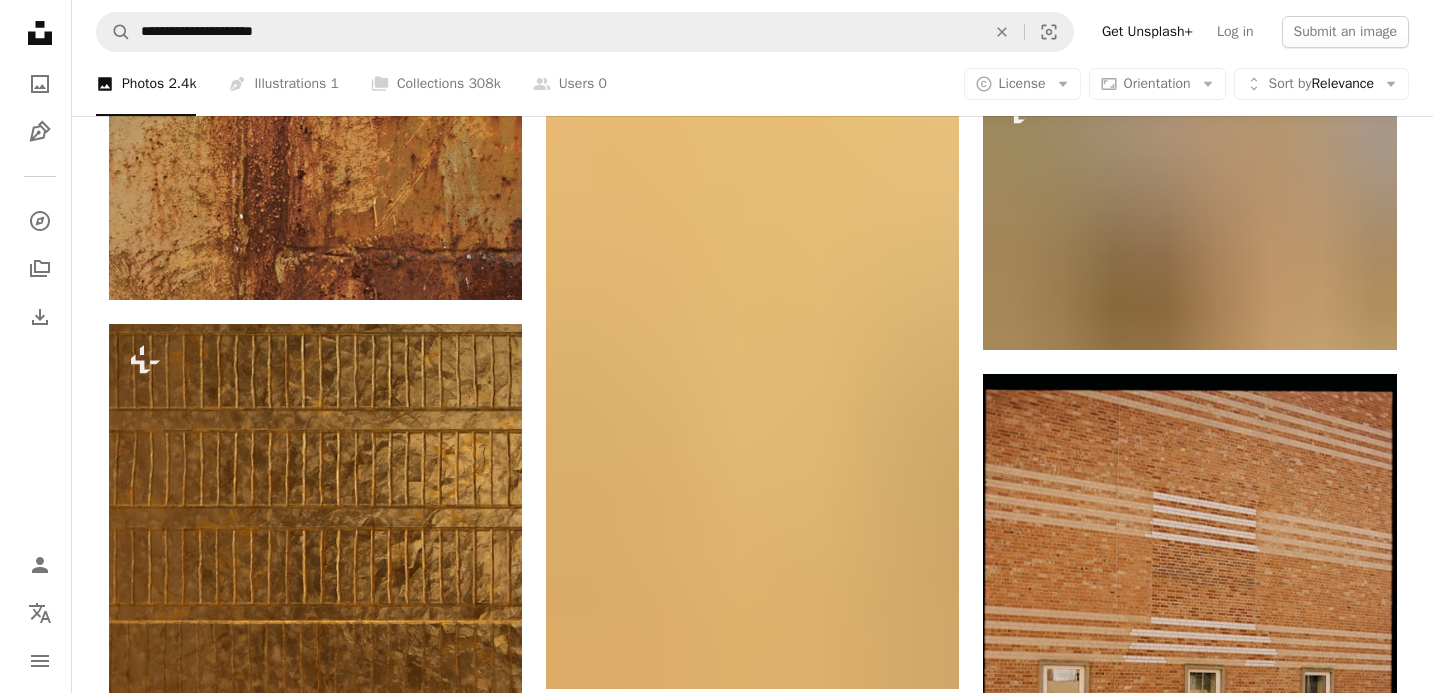 scroll, scrollTop: 37348, scrollLeft: 0, axis: vertical 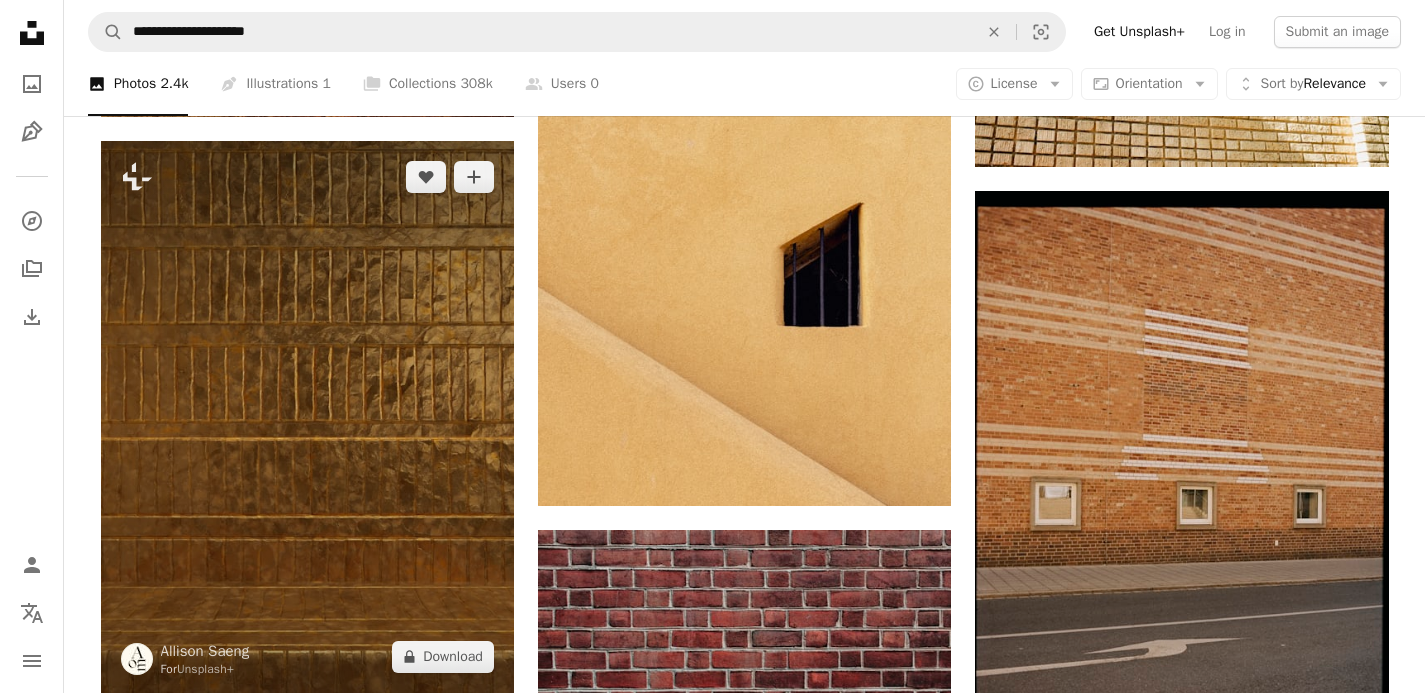 click at bounding box center [307, 416] 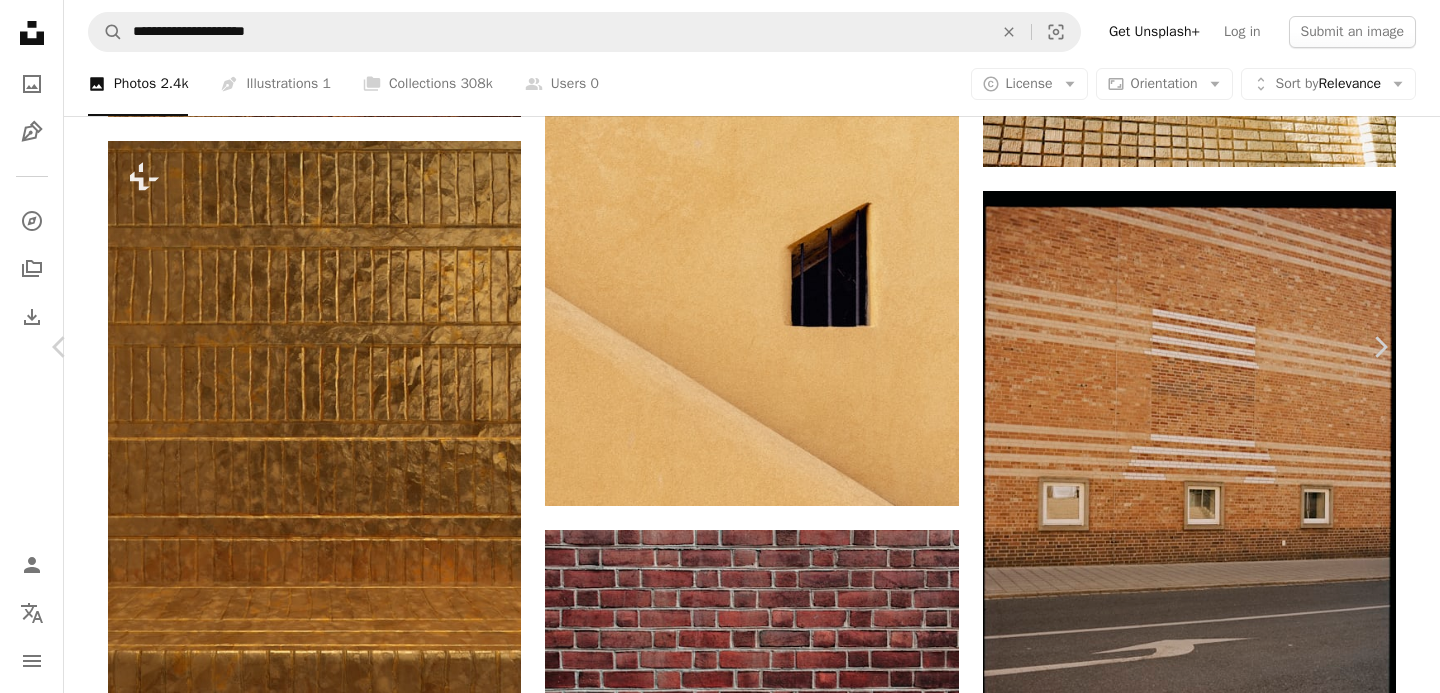 click at bounding box center [712, 5451] 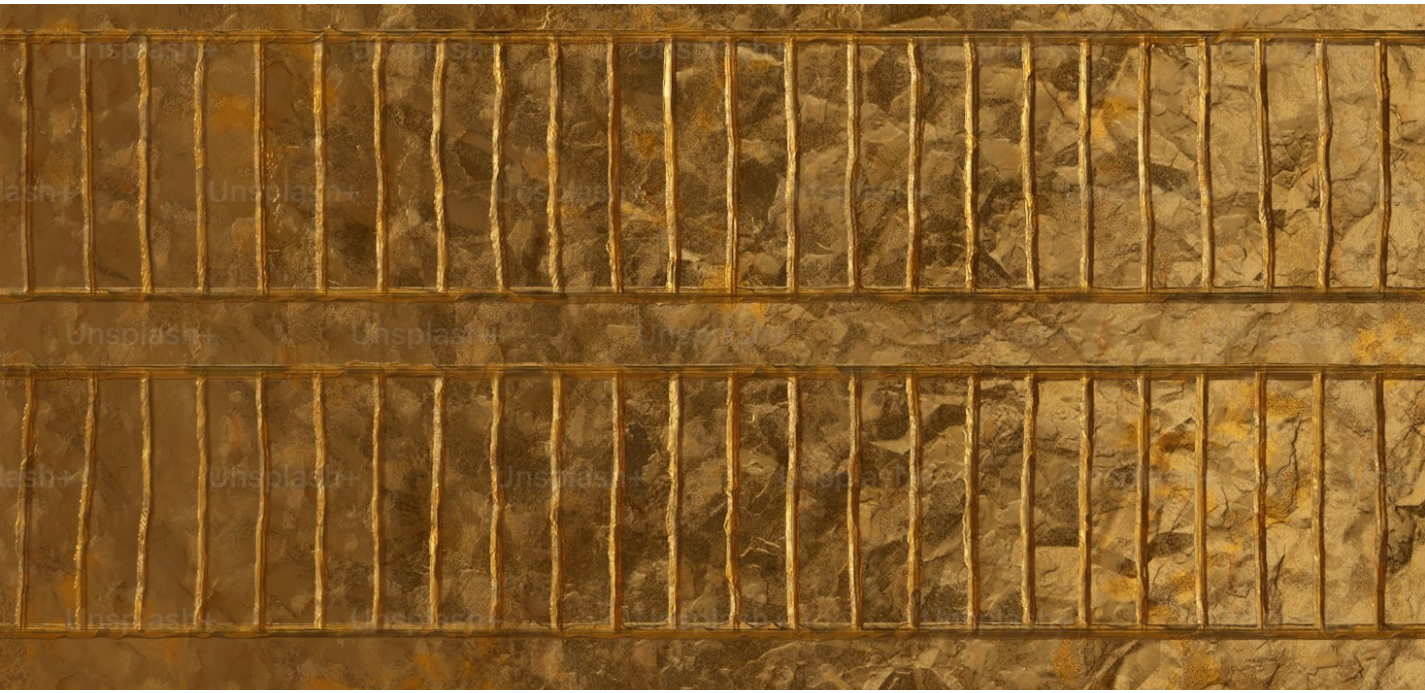 scroll, scrollTop: 595, scrollLeft: 0, axis: vertical 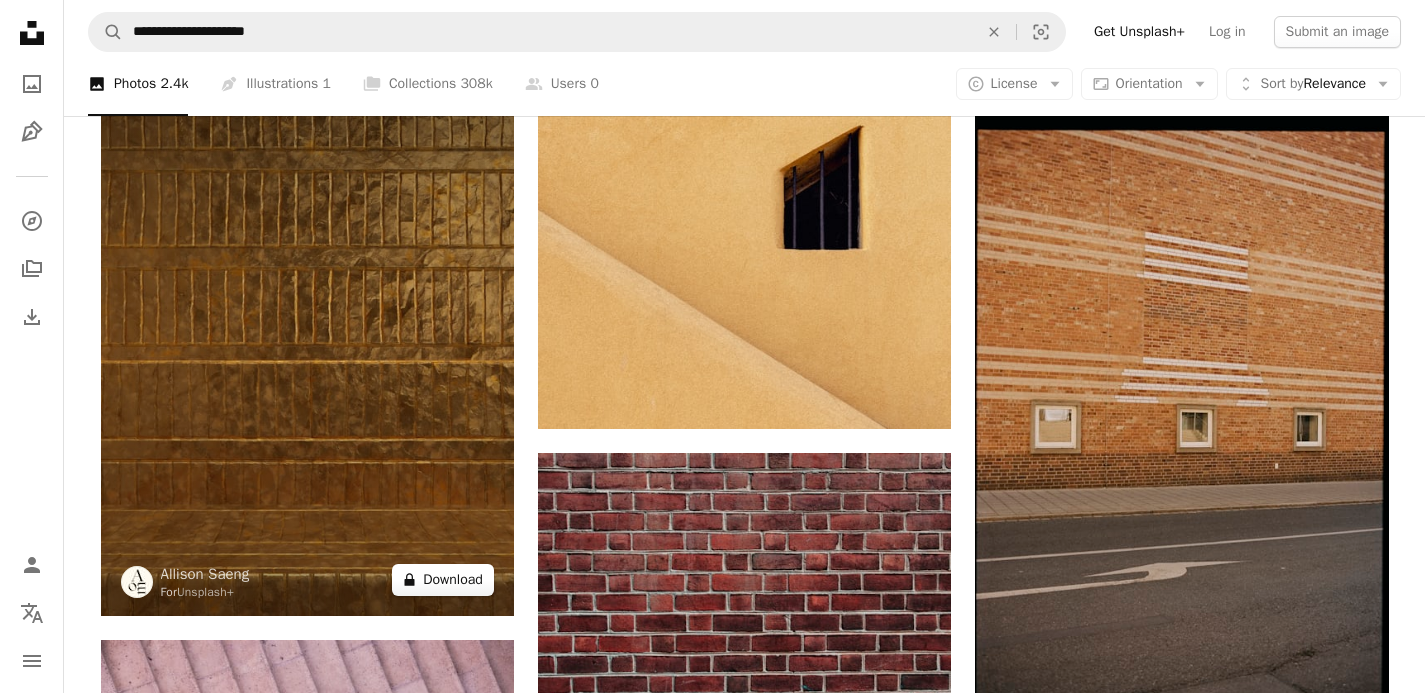 click on "A lock   Download" at bounding box center (443, 580) 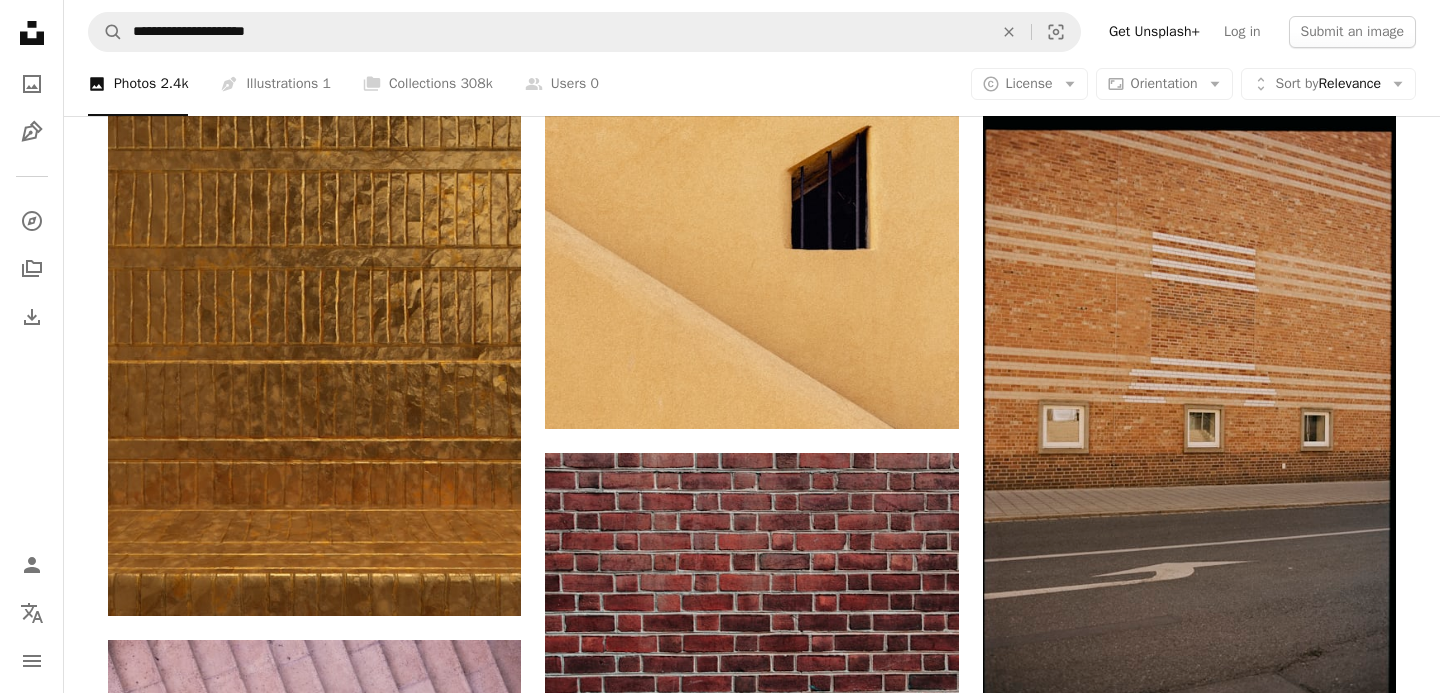 click on "An X shape Unsplash+ This purchase includes access to our full library of visuals. A plus sign Members-only content added monthly A plus sign Unlimited royalty-free downloads A plus sign Illustrations  New A plus sign Enhanced legal protections $16  with a 1-month plan Unlimited royalty-free use, cancel anytime. $84   with a yearly plan Save  $108  when billed annually. Best value Continue with purchase Taxes where applicable. Renews automatically. Cancel anytime." at bounding box center (720, 5342) 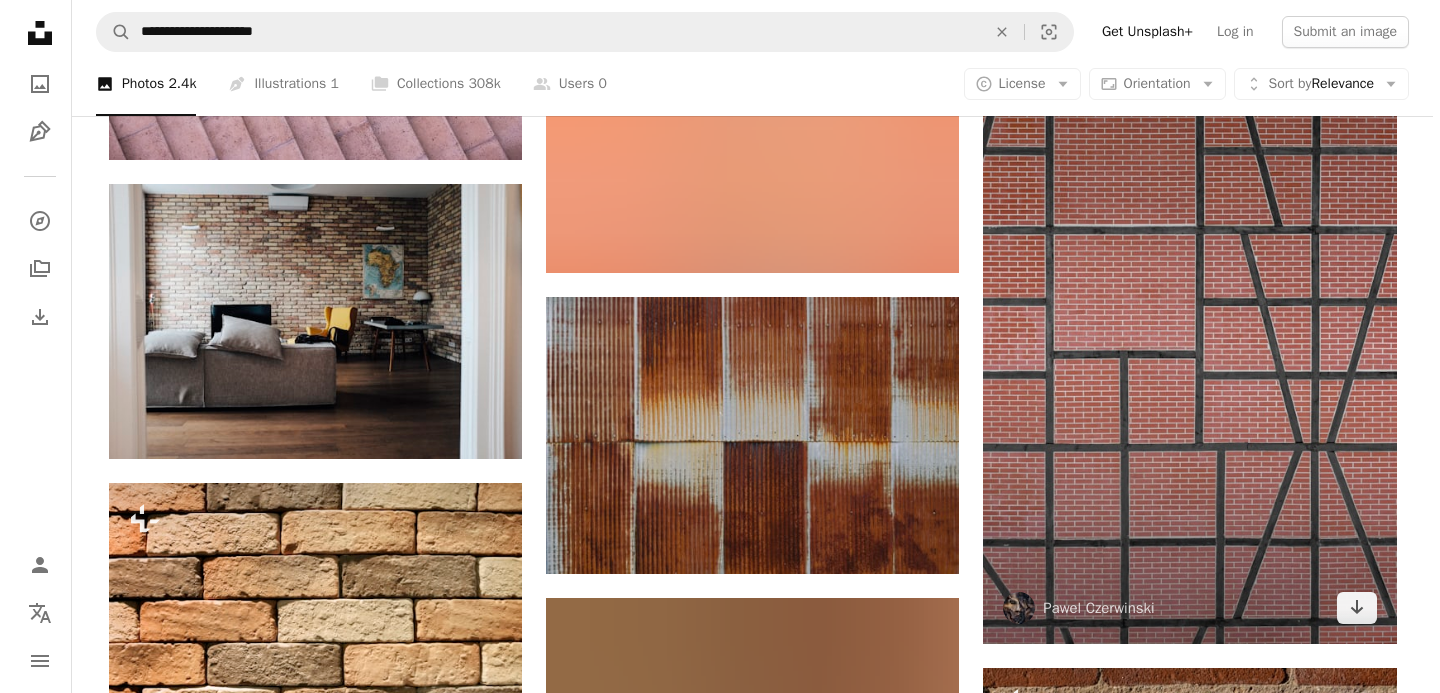 scroll, scrollTop: 38187, scrollLeft: 0, axis: vertical 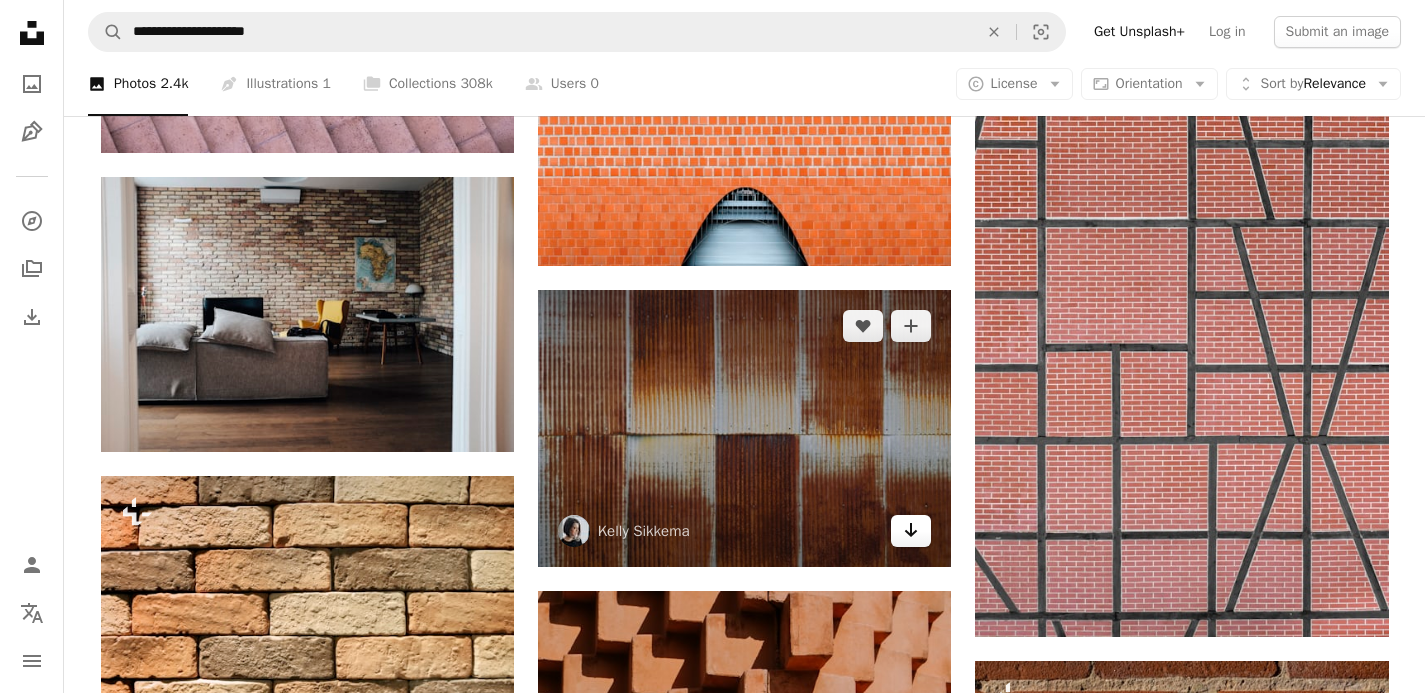 click 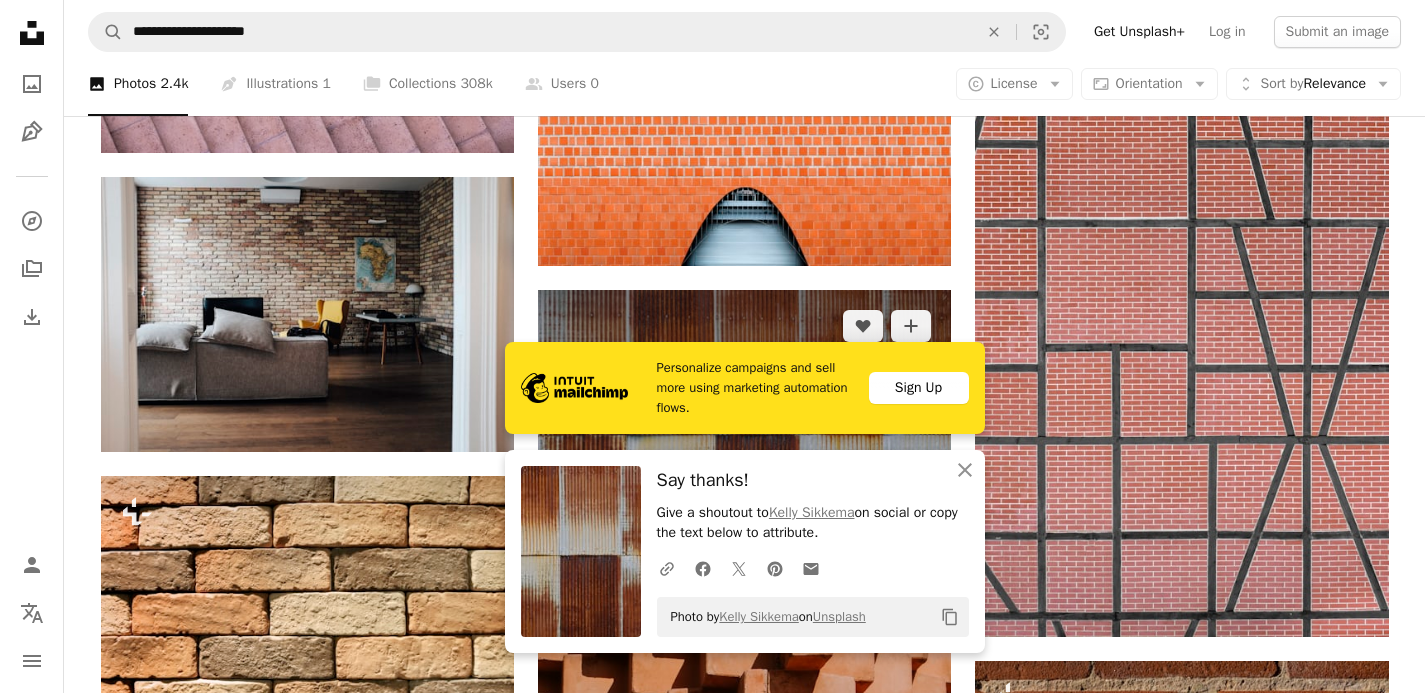click at bounding box center (744, 428) 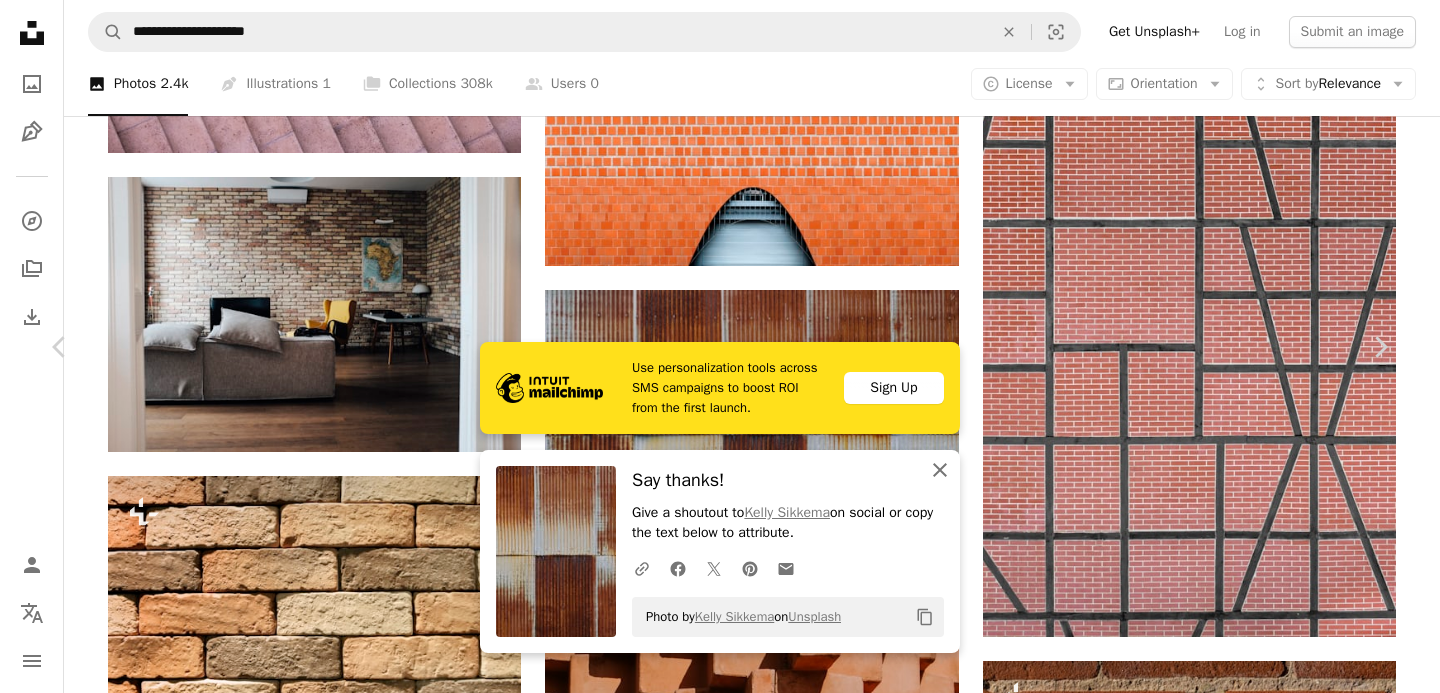click on "An X shape" 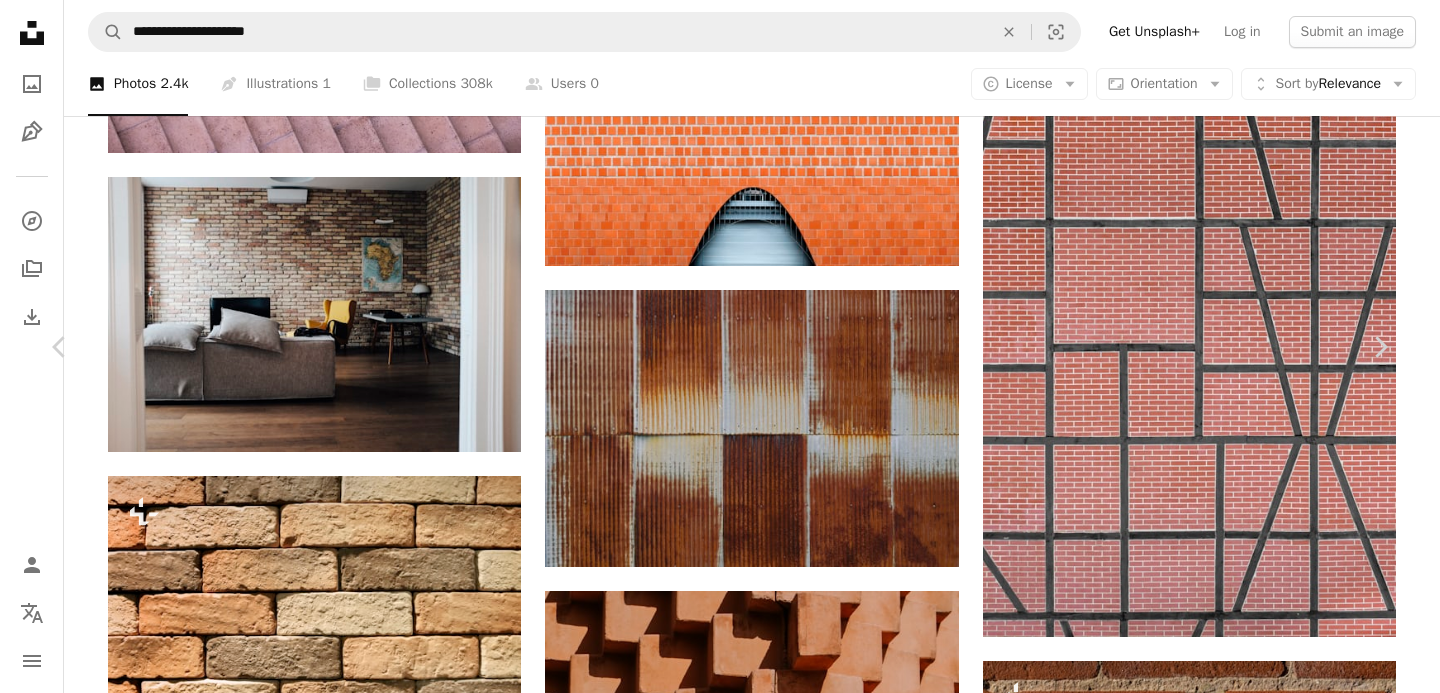 click on "Download free" at bounding box center [1191, 4281] 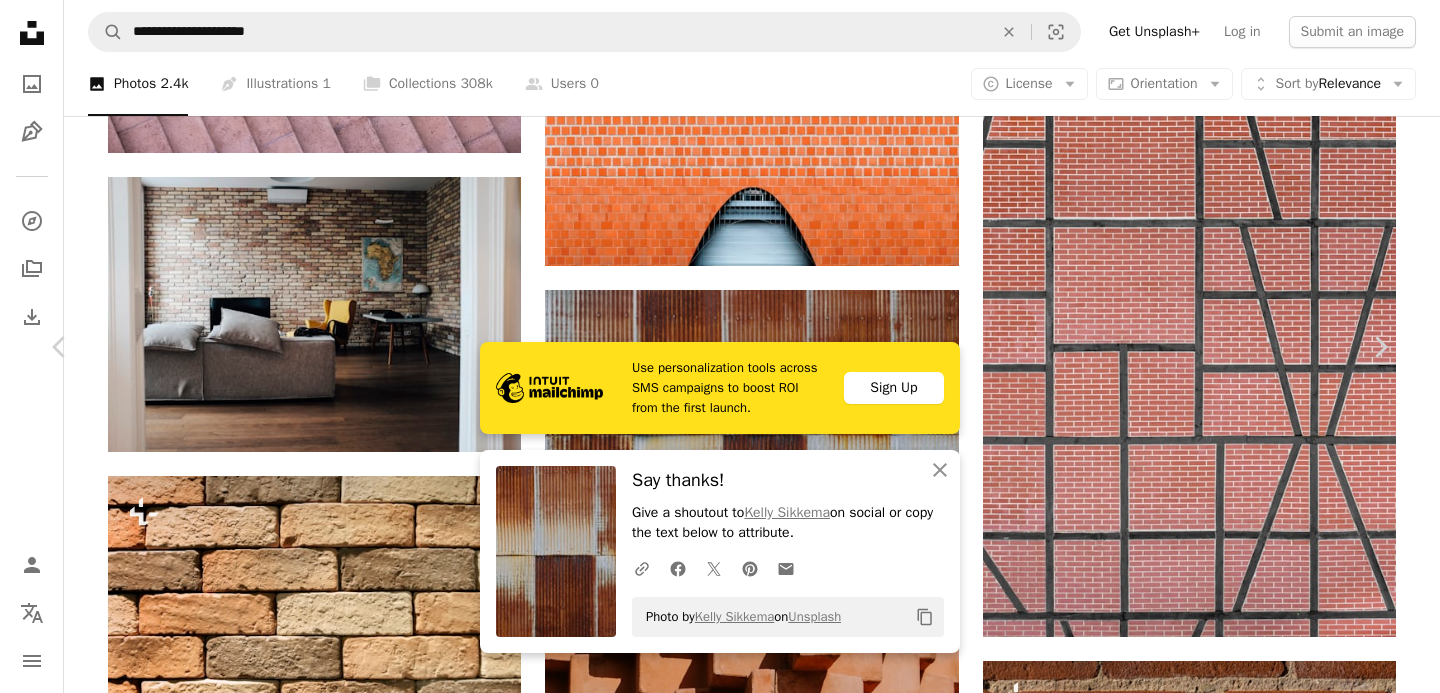 scroll, scrollTop: 606, scrollLeft: 0, axis: vertical 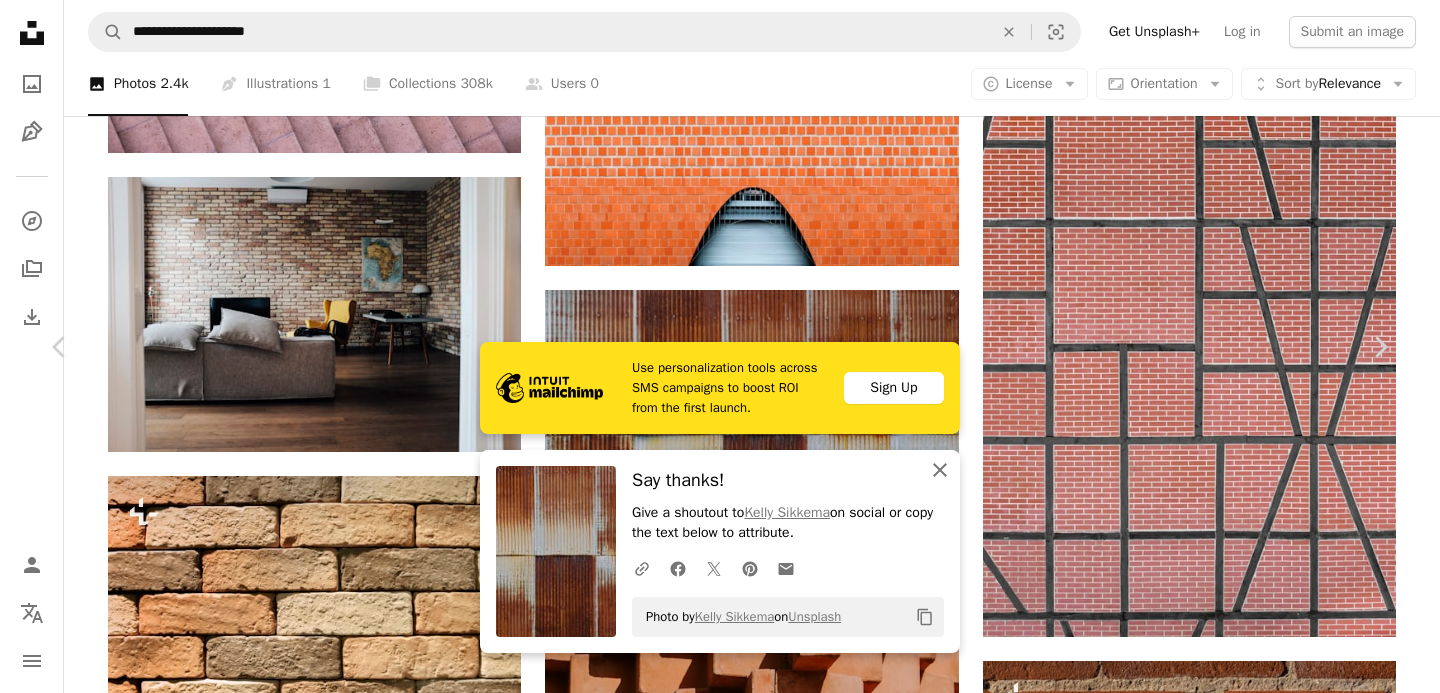 click 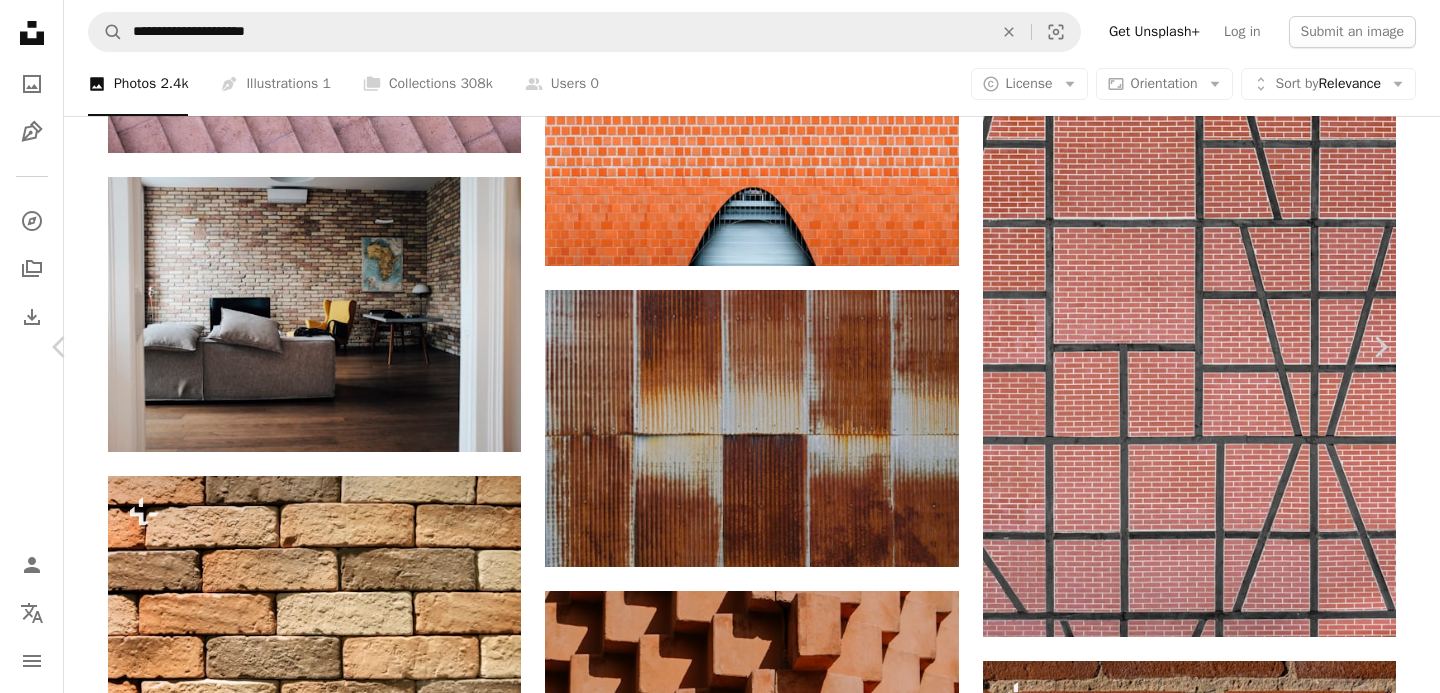 scroll, scrollTop: 15073, scrollLeft: 0, axis: vertical 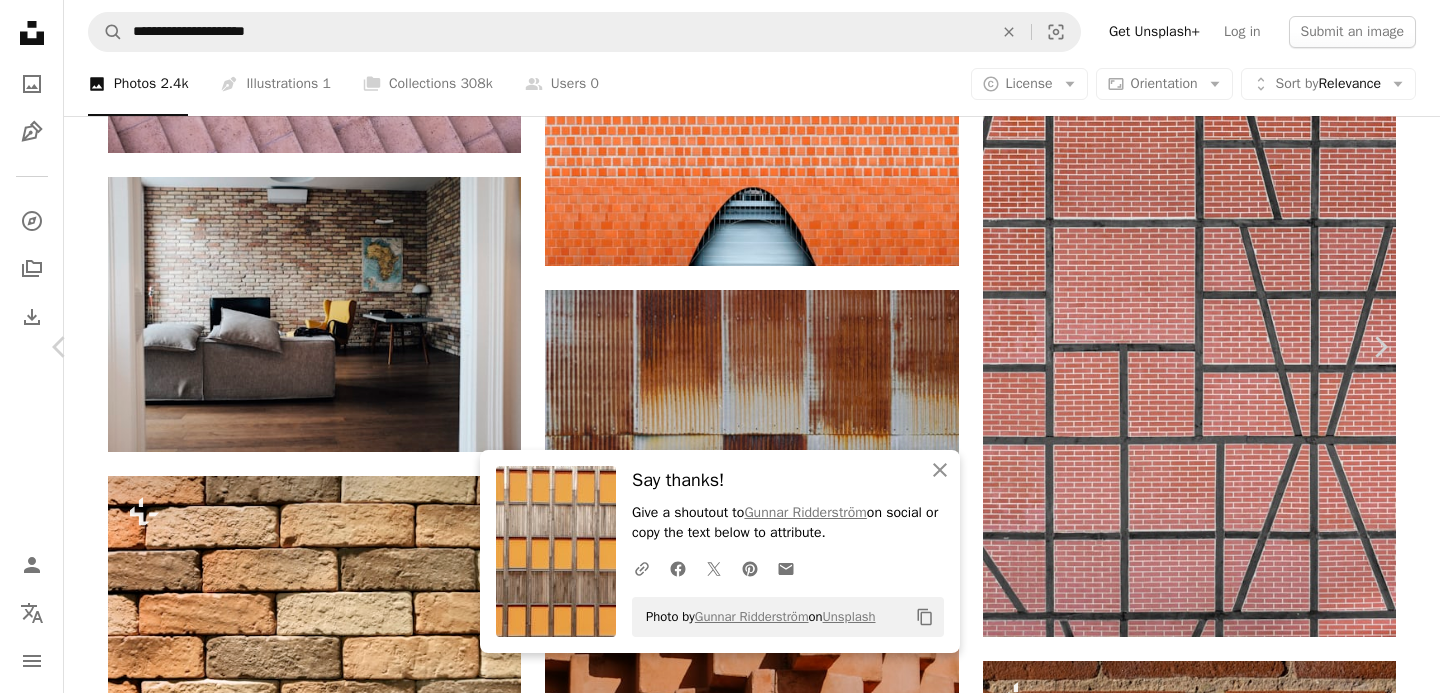 click on "[FIRST] [LAST] A heart A plus sign Edit image   Plus sign for Unsplash+ Download free Chevron down" at bounding box center [712, 4281] 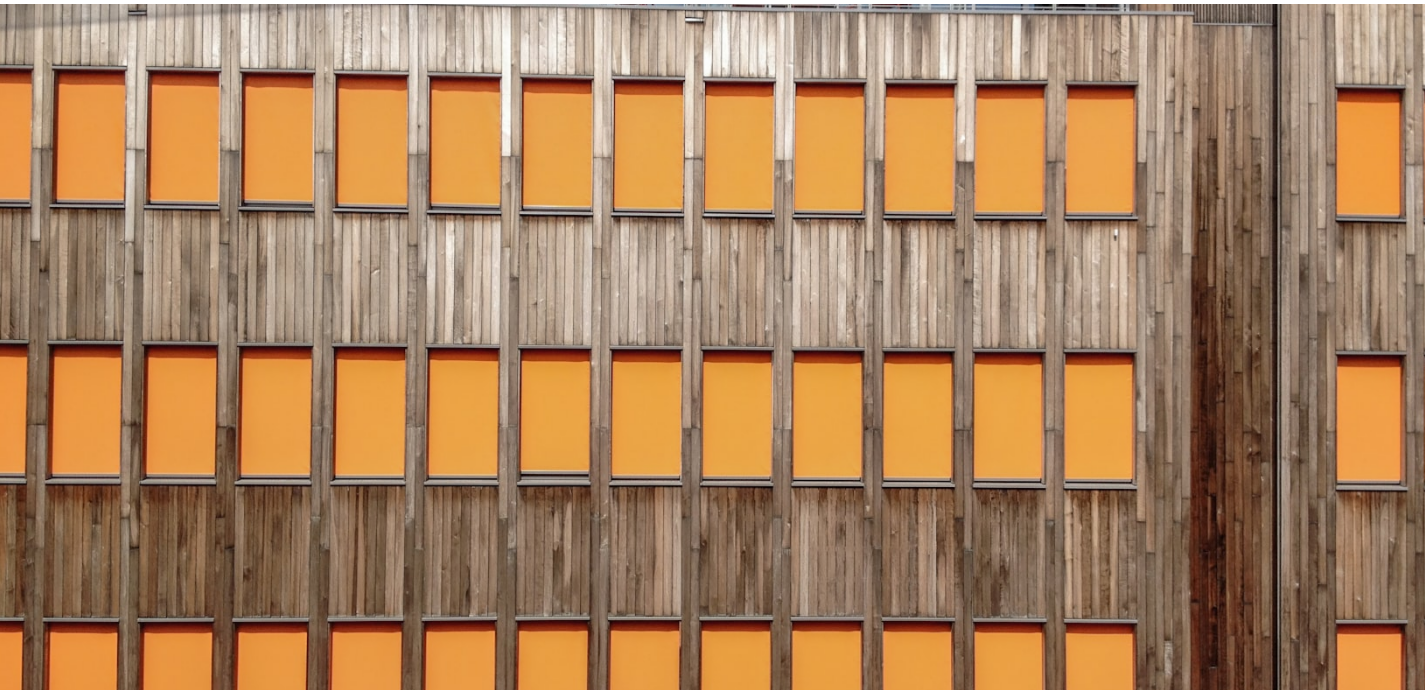 scroll, scrollTop: 51, scrollLeft: 0, axis: vertical 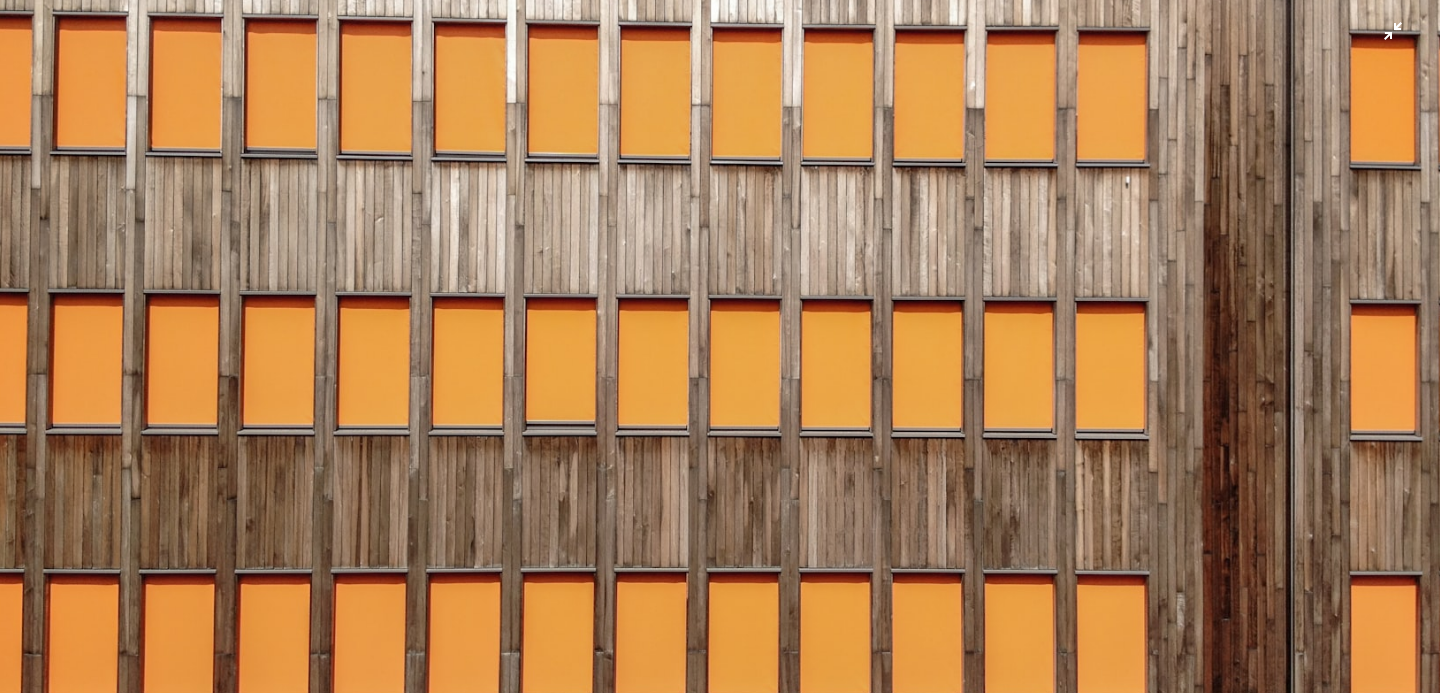 click at bounding box center [720, 354] 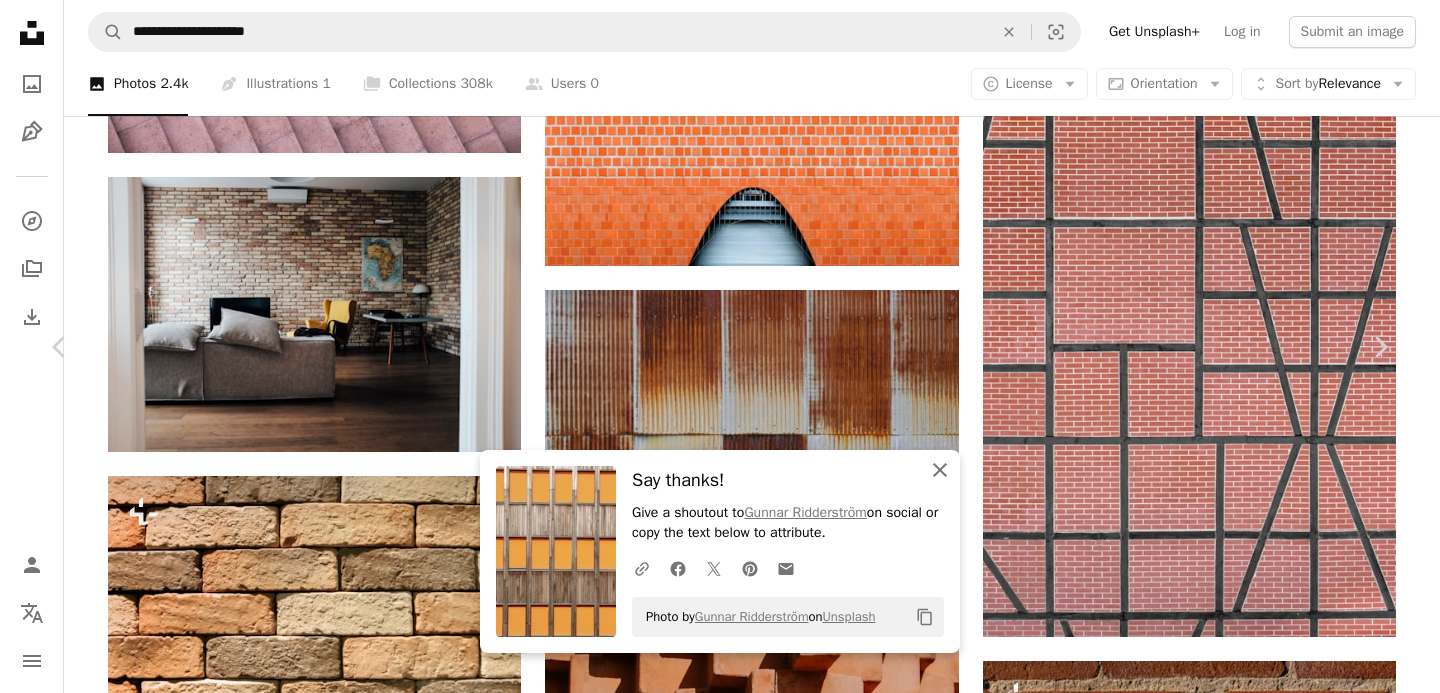 click on "An X shape" 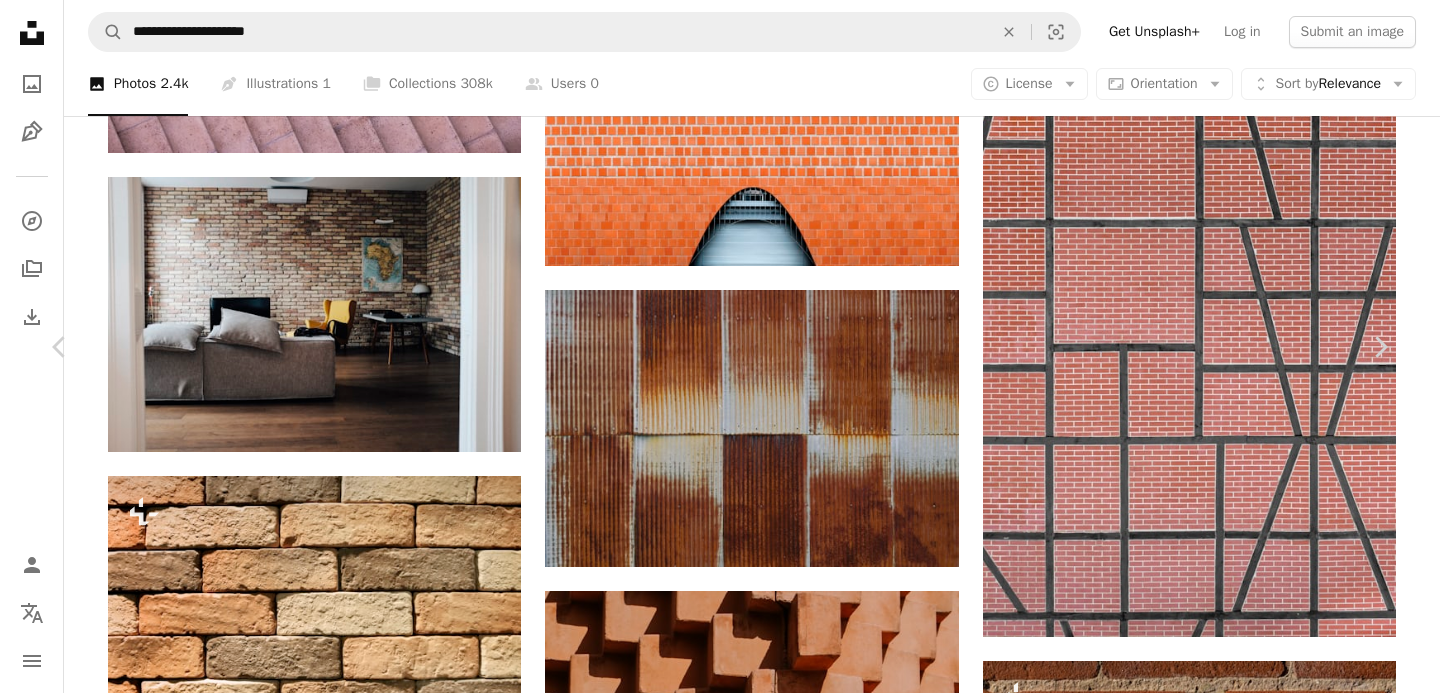 click on "An X shape" at bounding box center (20, 20) 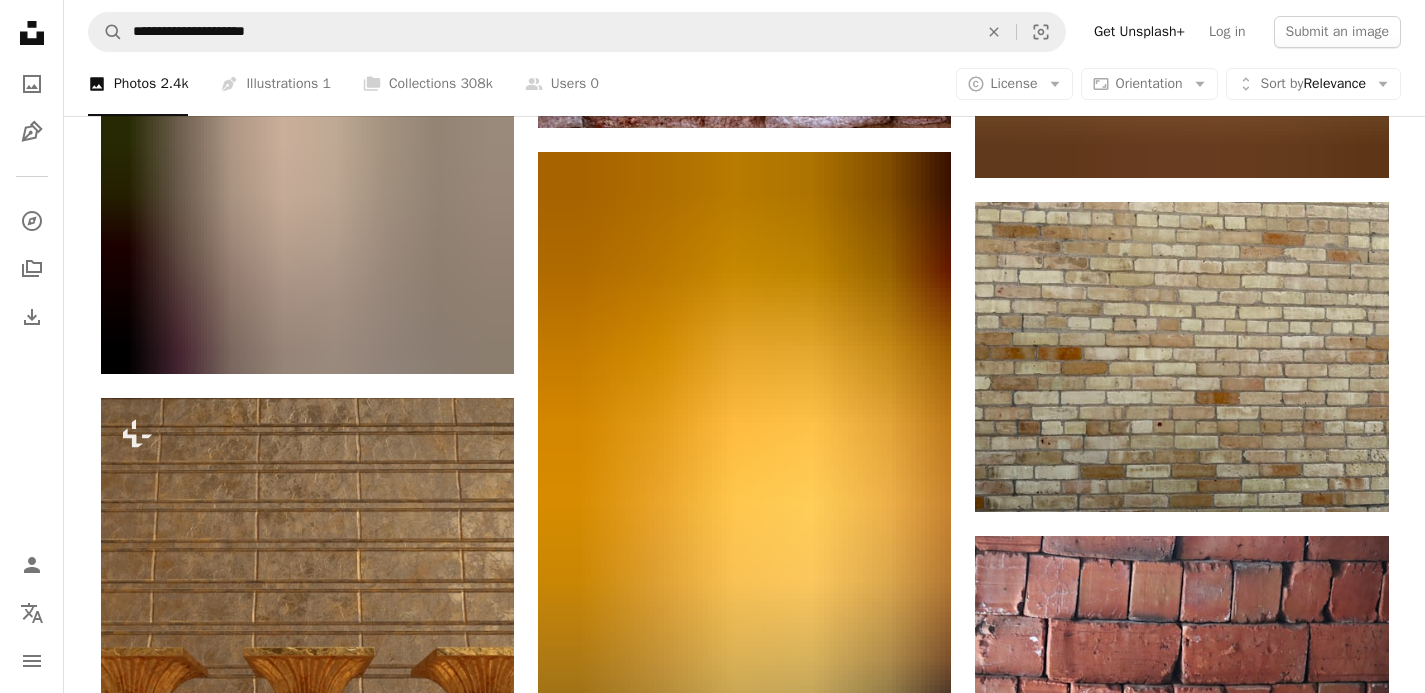 scroll, scrollTop: 66812, scrollLeft: 0, axis: vertical 